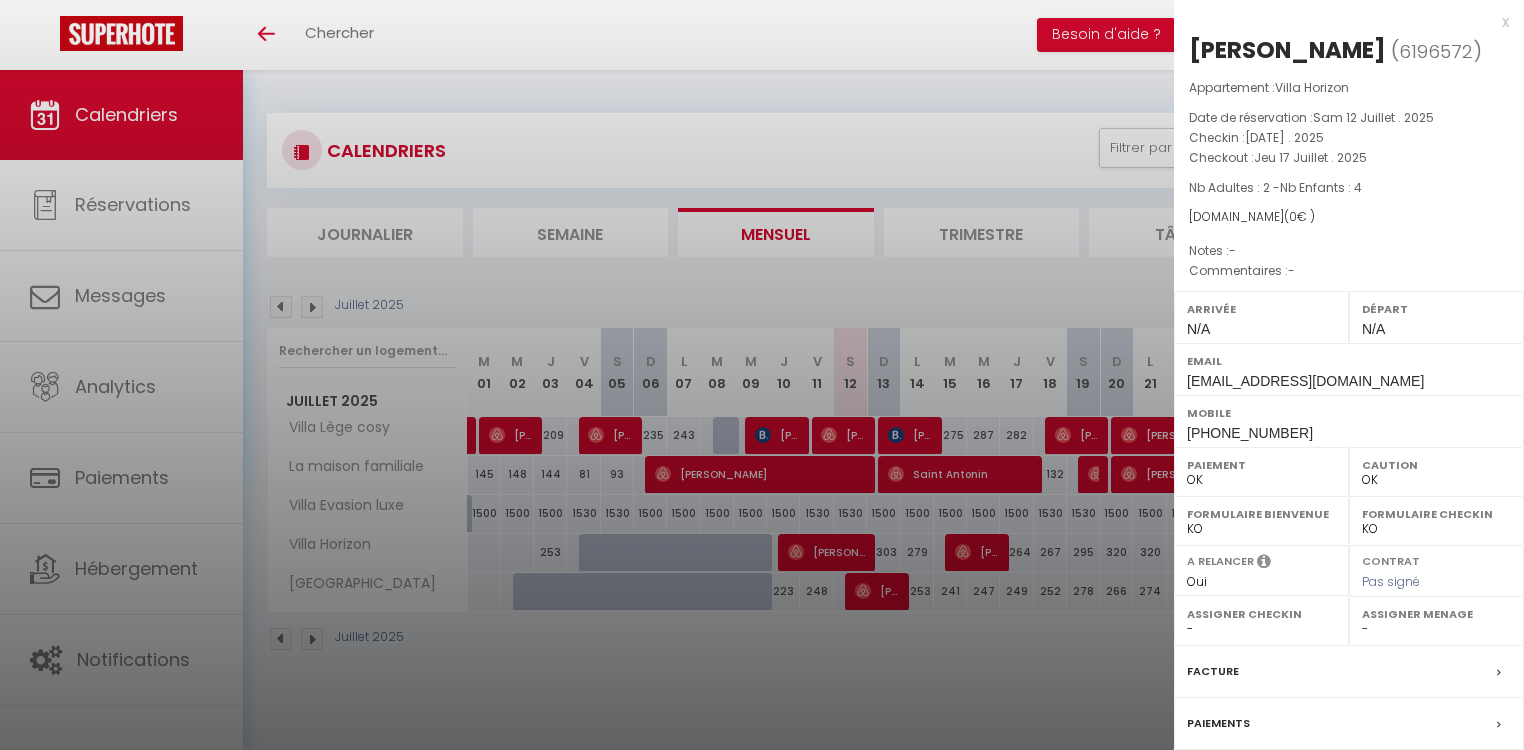 select on "0" 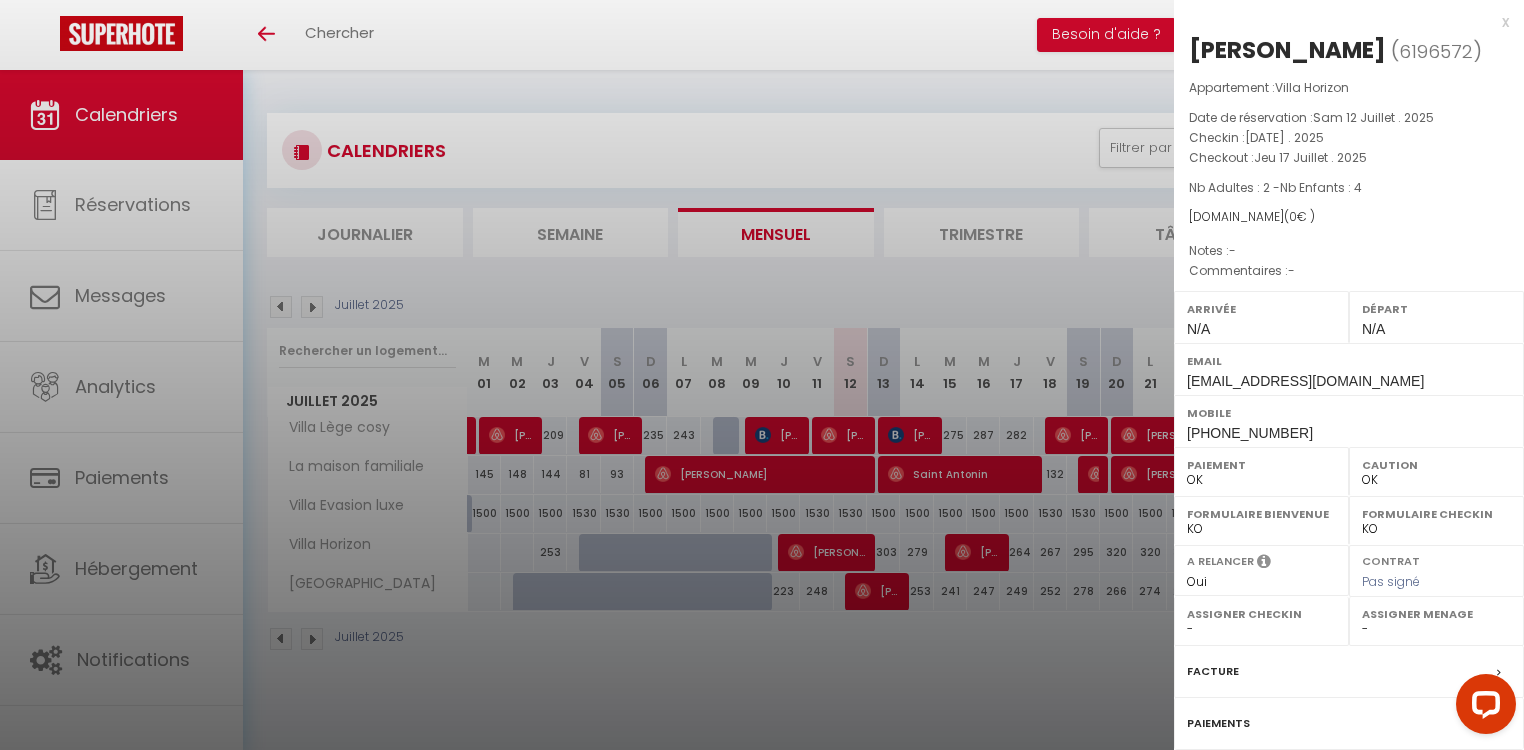 scroll, scrollTop: 0, scrollLeft: 0, axis: both 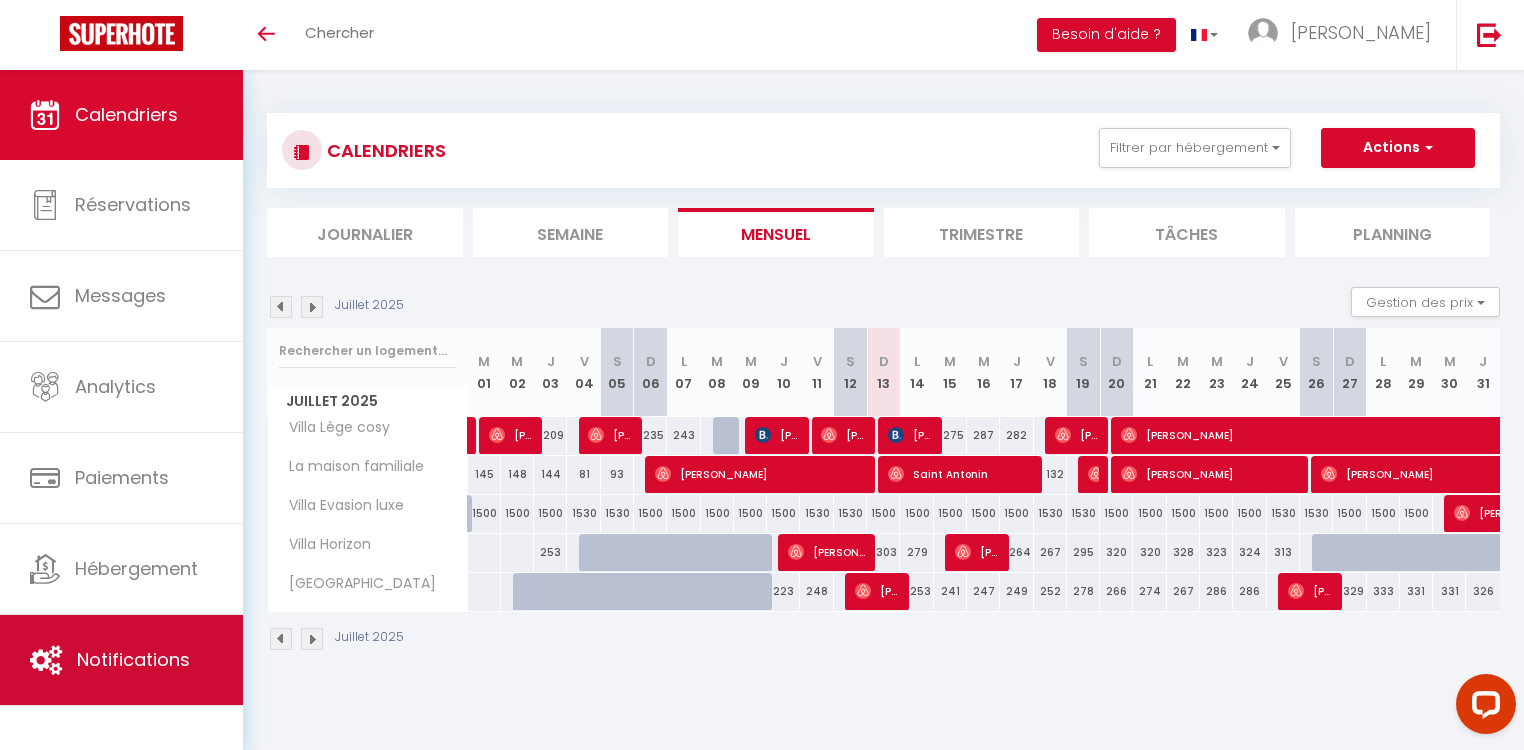 click on "Notifications" at bounding box center [133, 659] 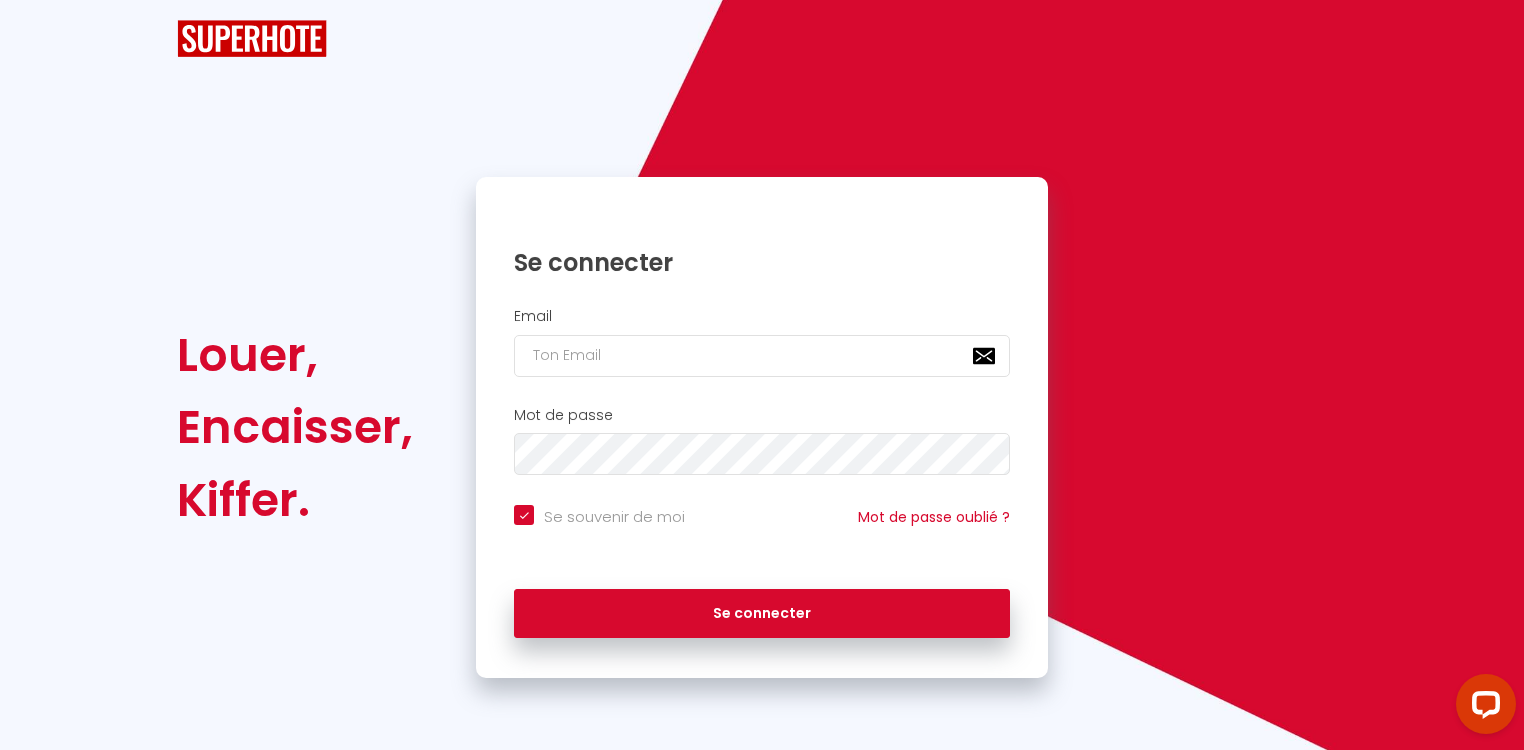 checkbox on "true" 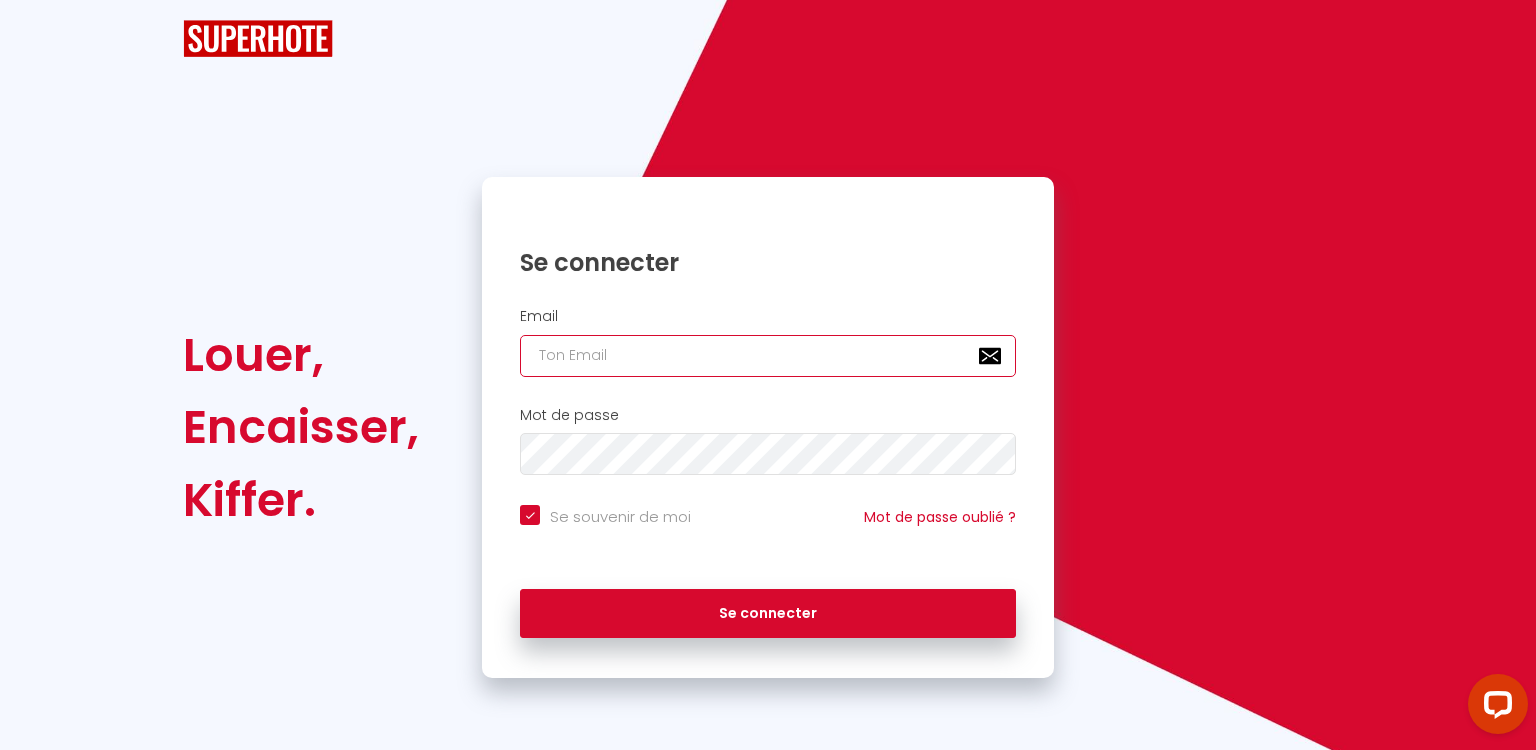 type on "[EMAIL_ADDRESS][DOMAIN_NAME]" 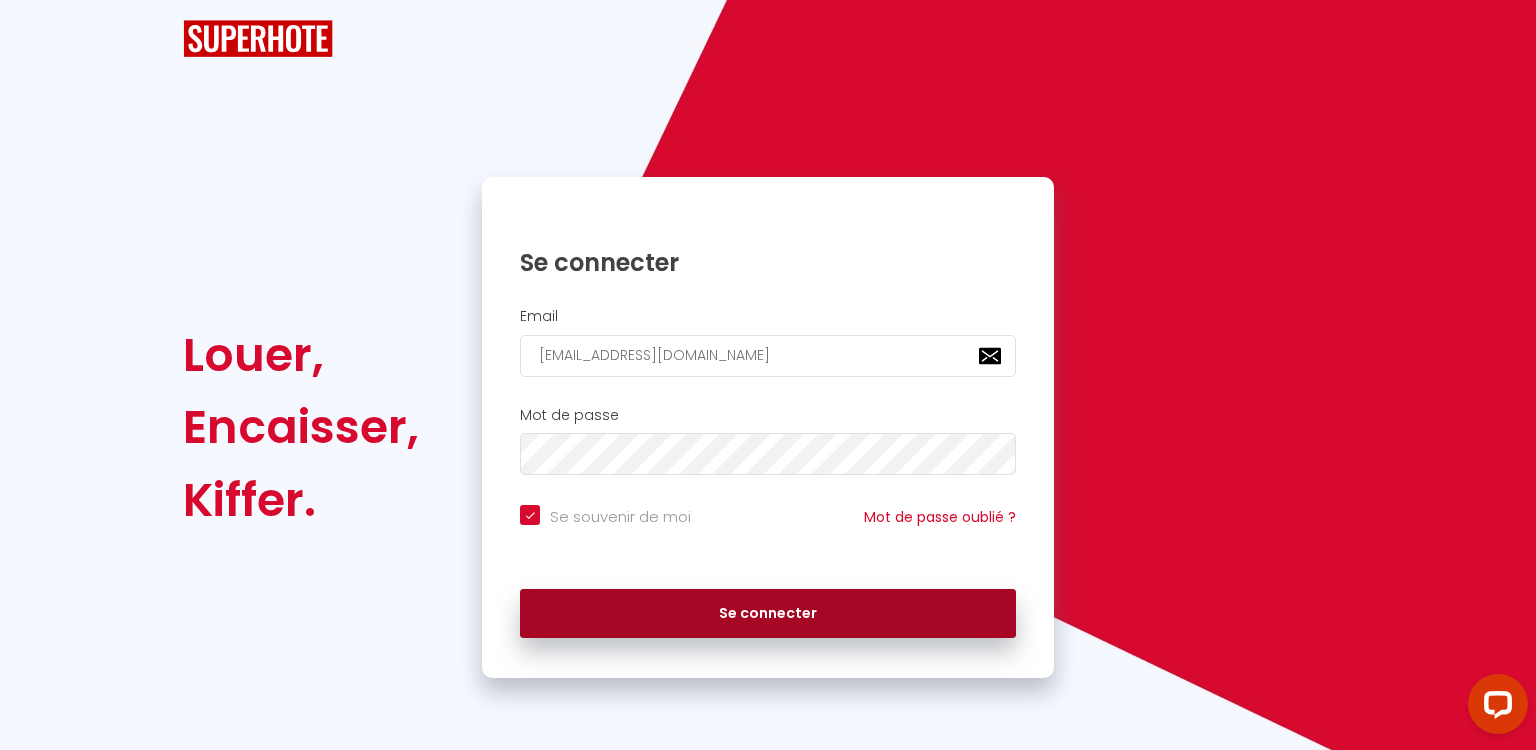 click on "Se connecter" at bounding box center (768, 614) 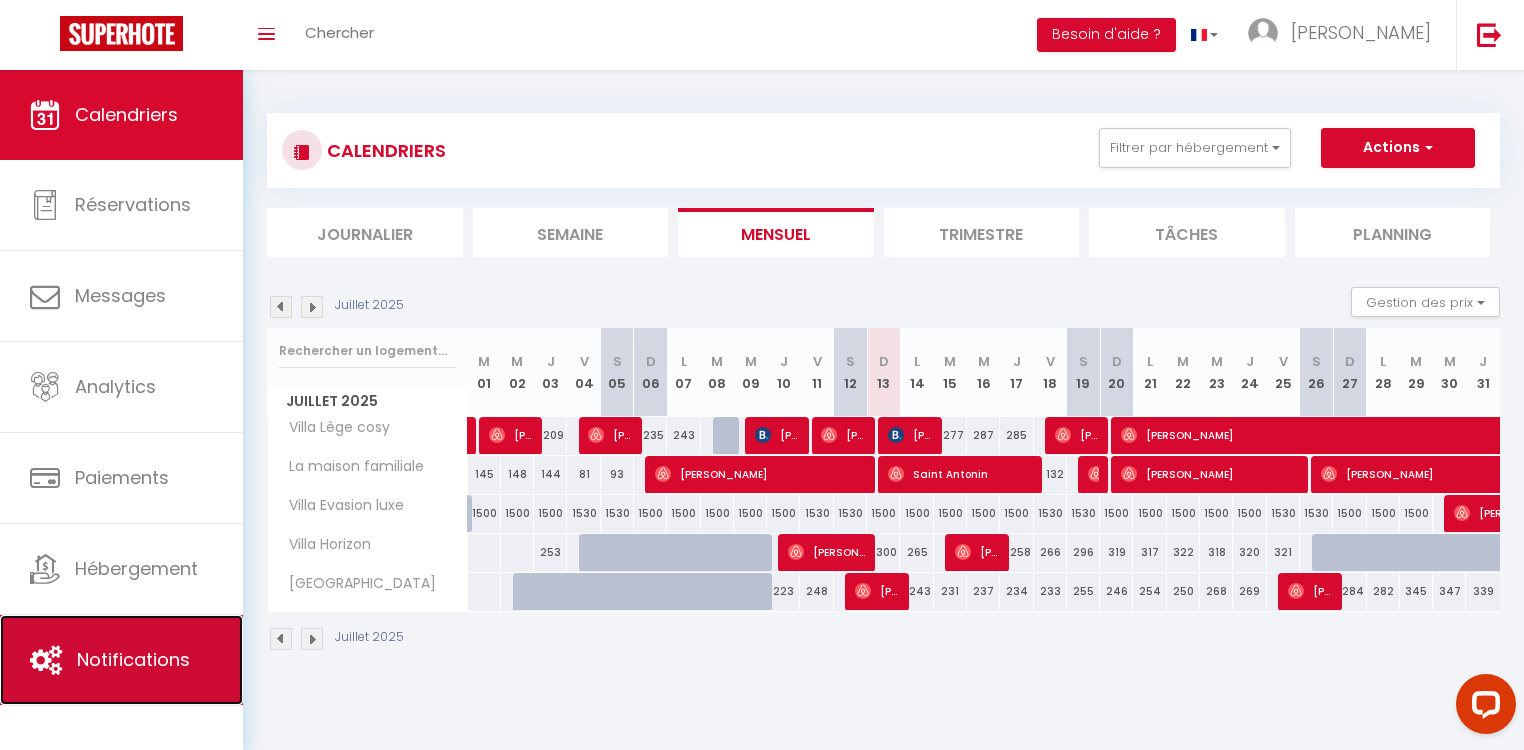 click on "Notifications" at bounding box center (133, 659) 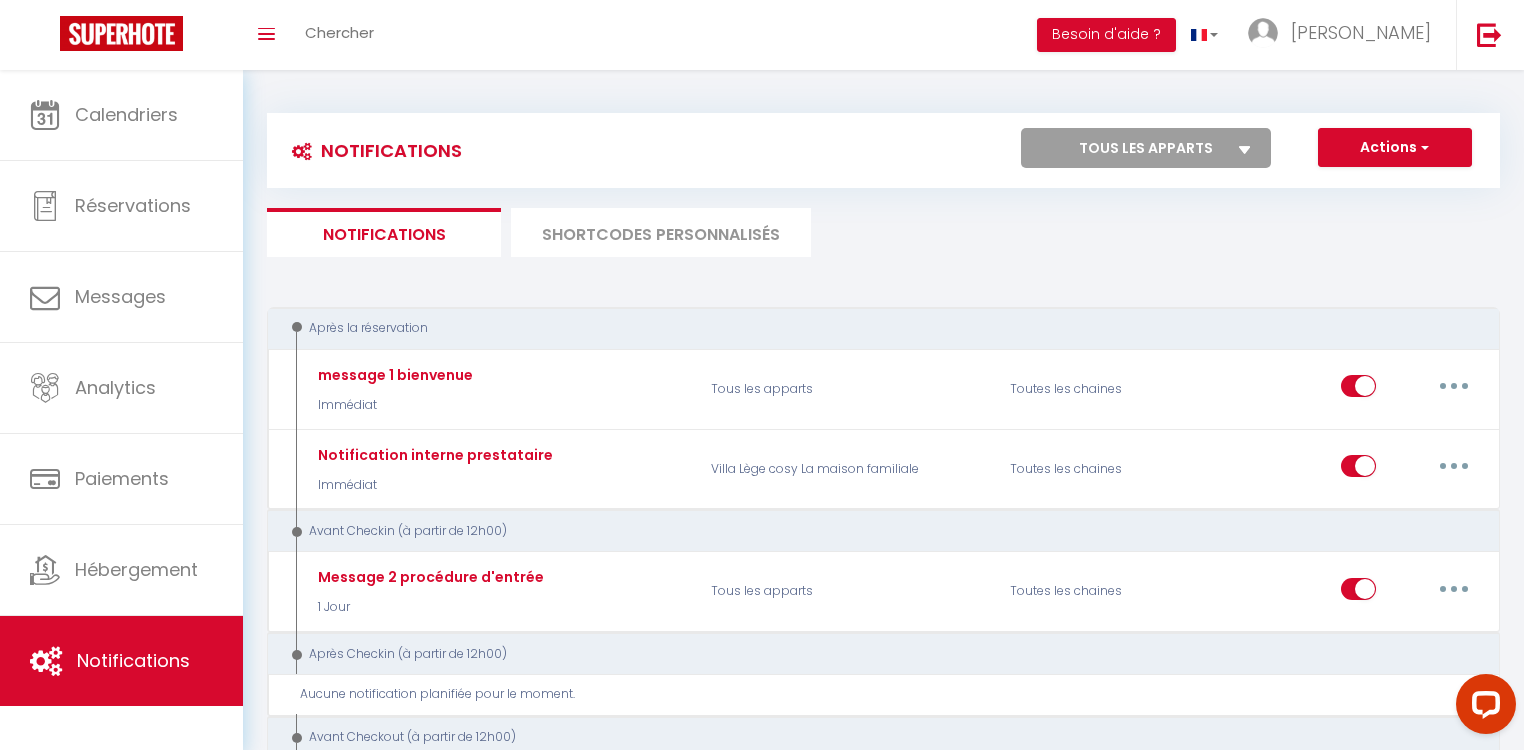 select 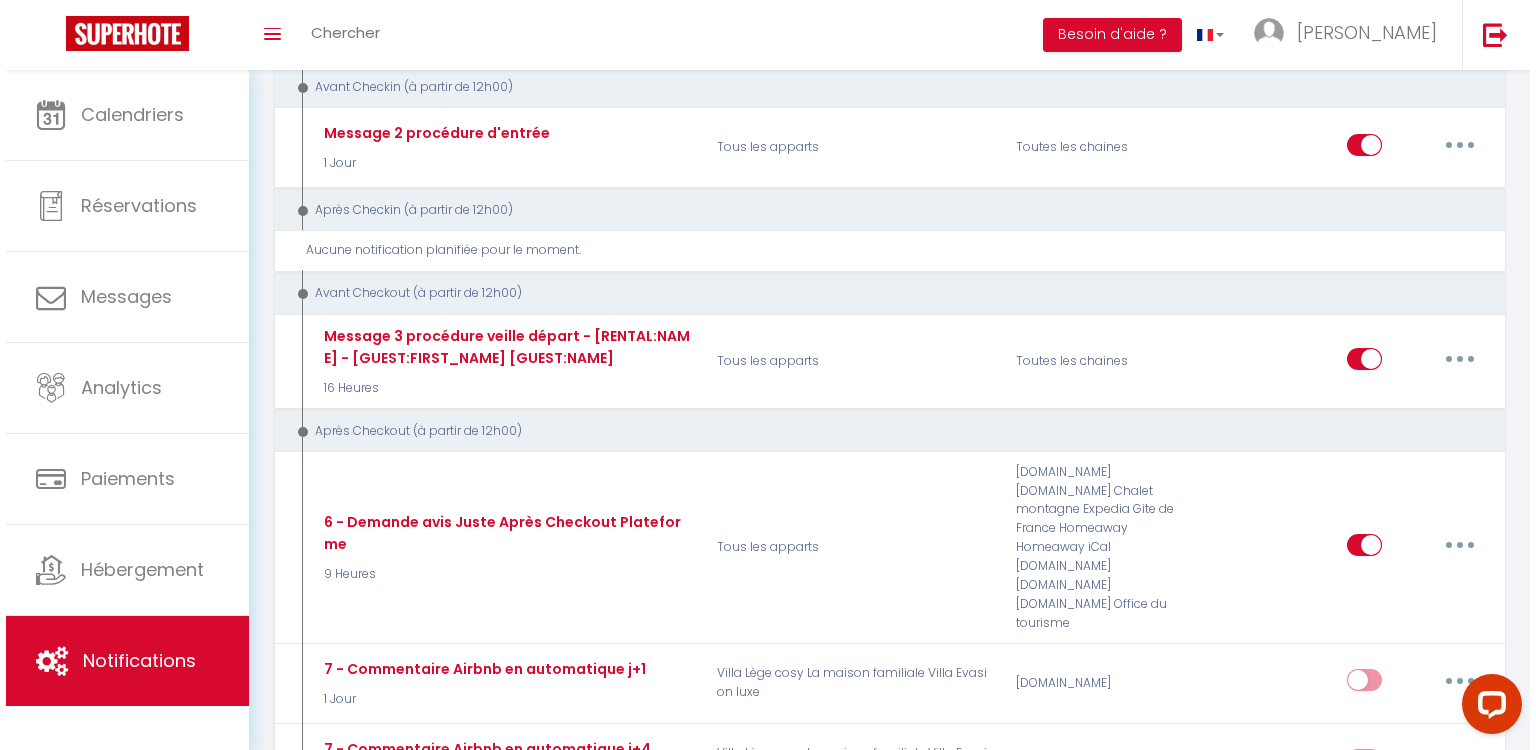 scroll, scrollTop: 480, scrollLeft: 0, axis: vertical 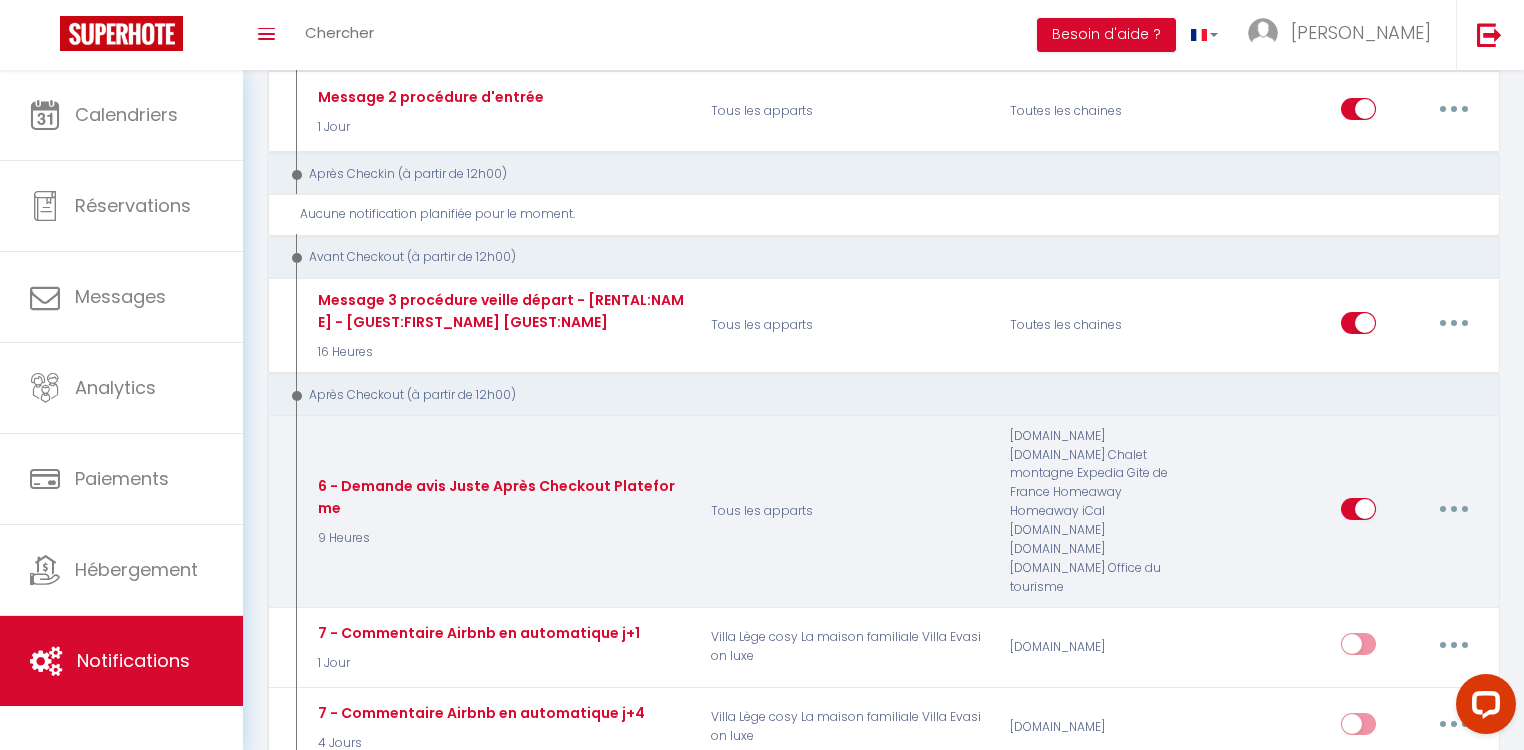 click at bounding box center (1454, 509) 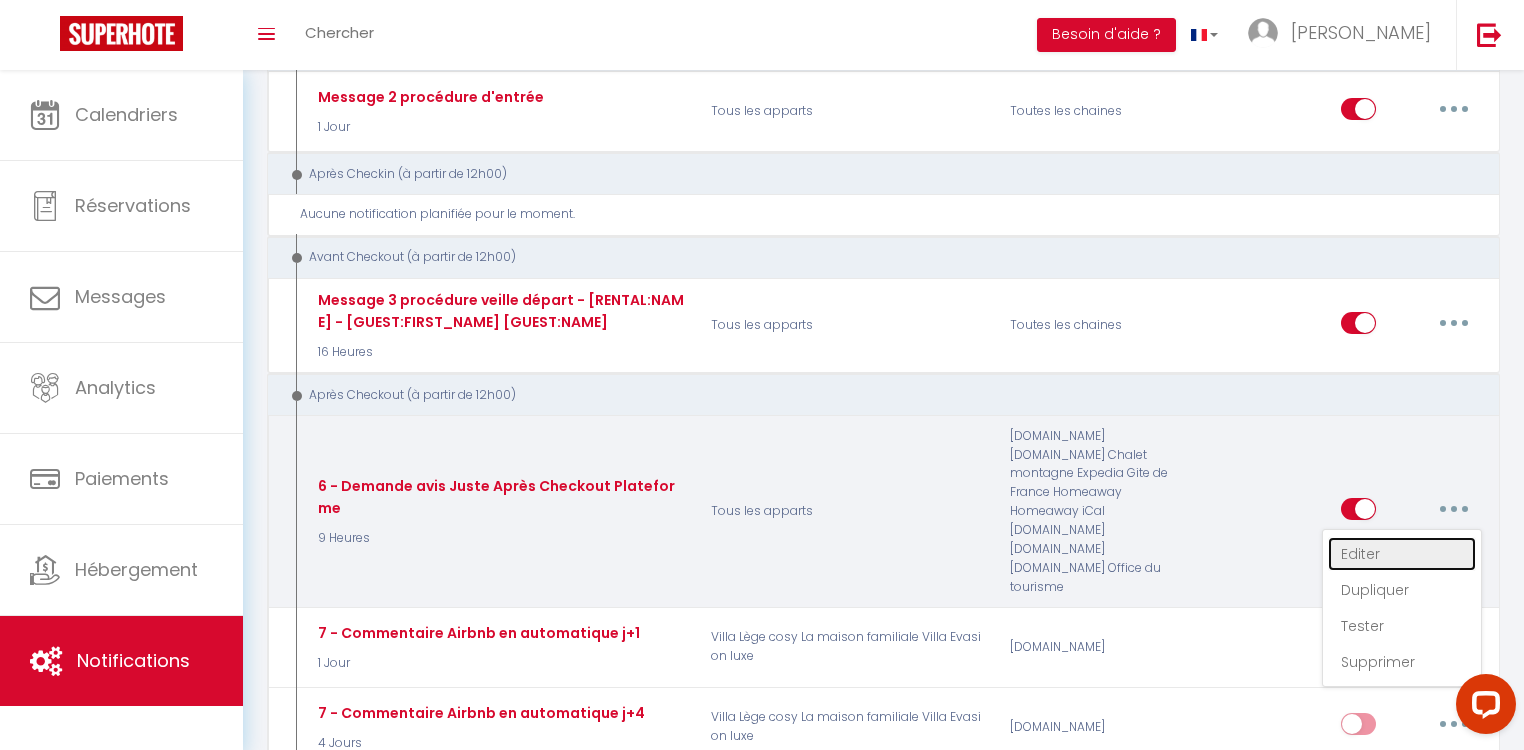 click on "Editer" at bounding box center [1402, 554] 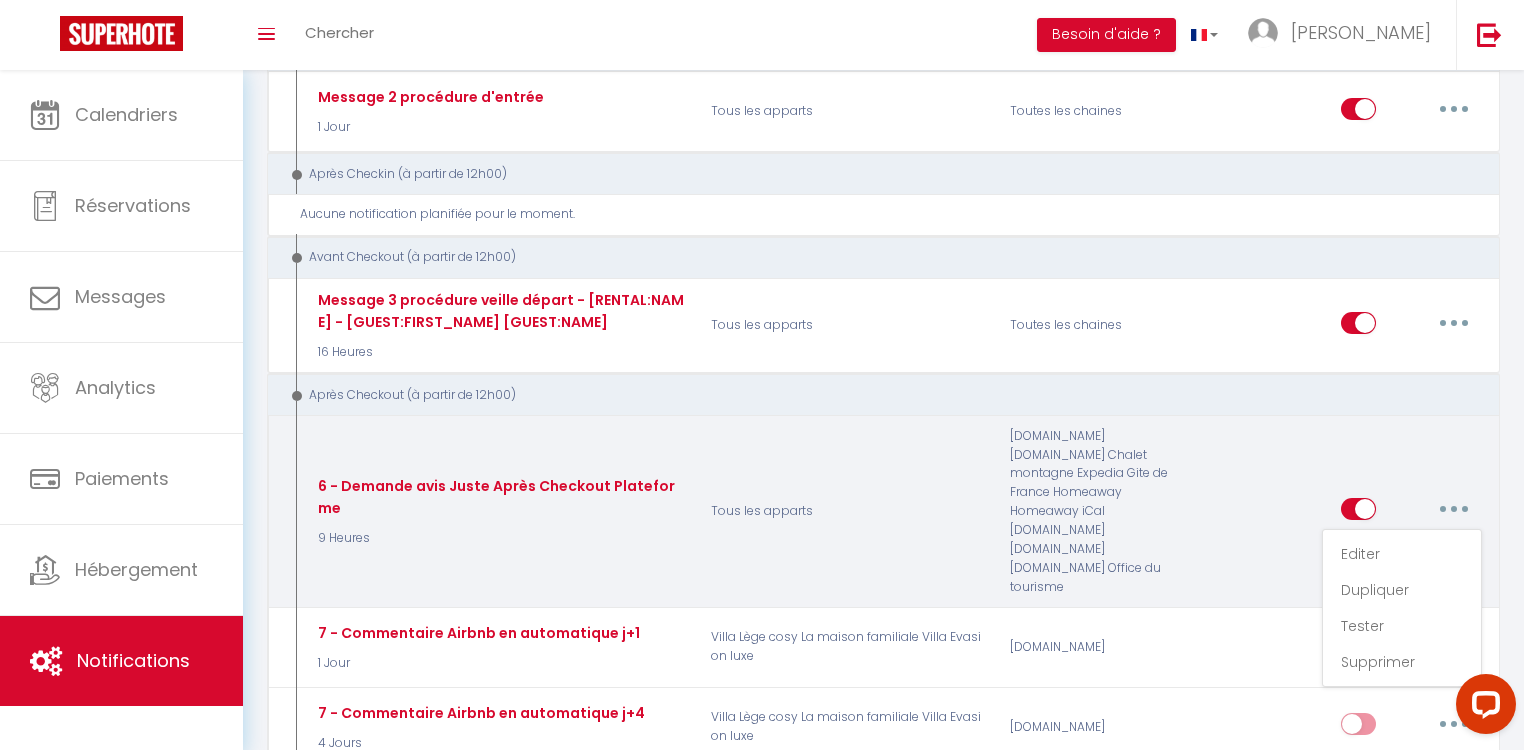type on "6 - Demande avis Juste Après Checkout Plateforme" 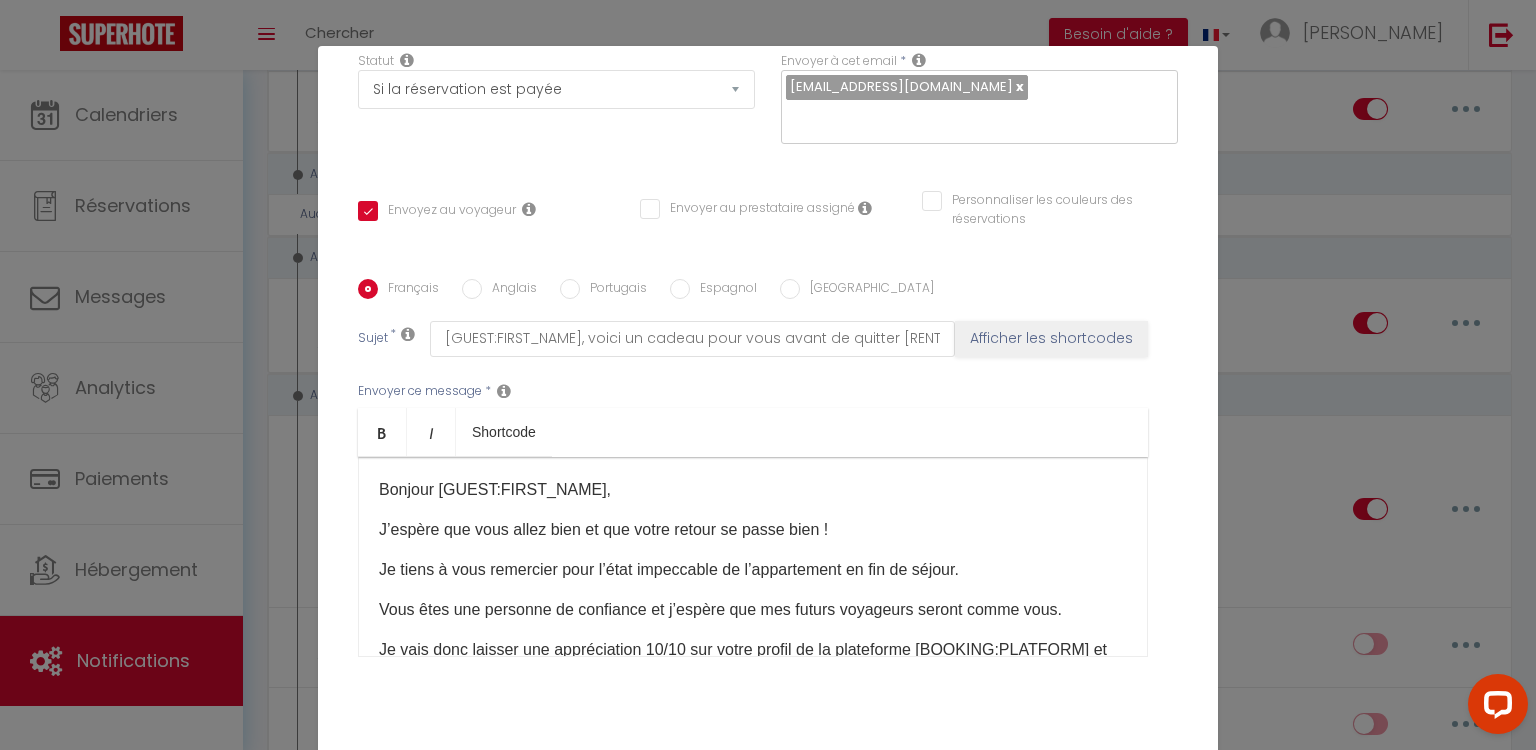 scroll, scrollTop: 342, scrollLeft: 0, axis: vertical 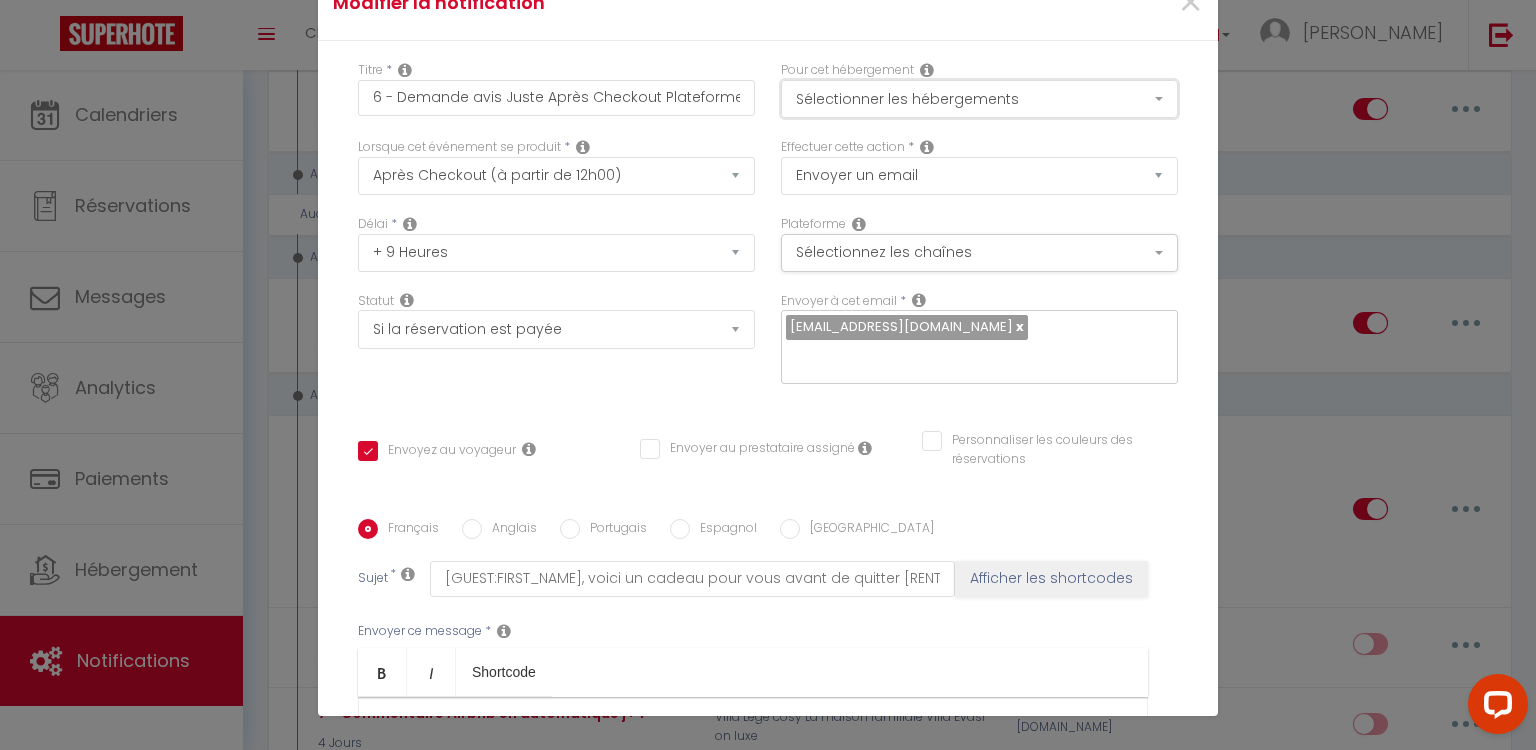 click on "Sélectionner les hébergements" at bounding box center [979, 99] 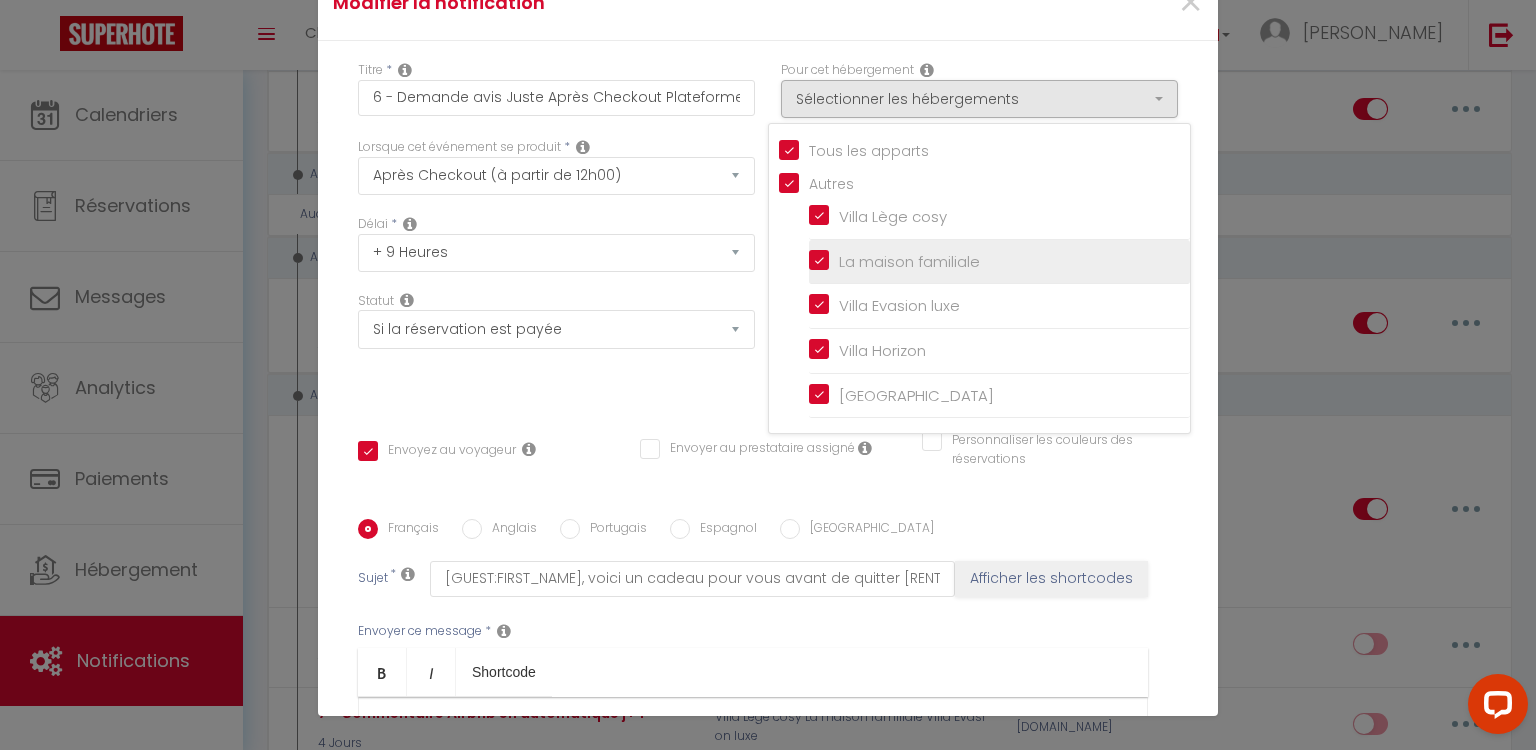 click on "La maison familiale" at bounding box center [999, 262] 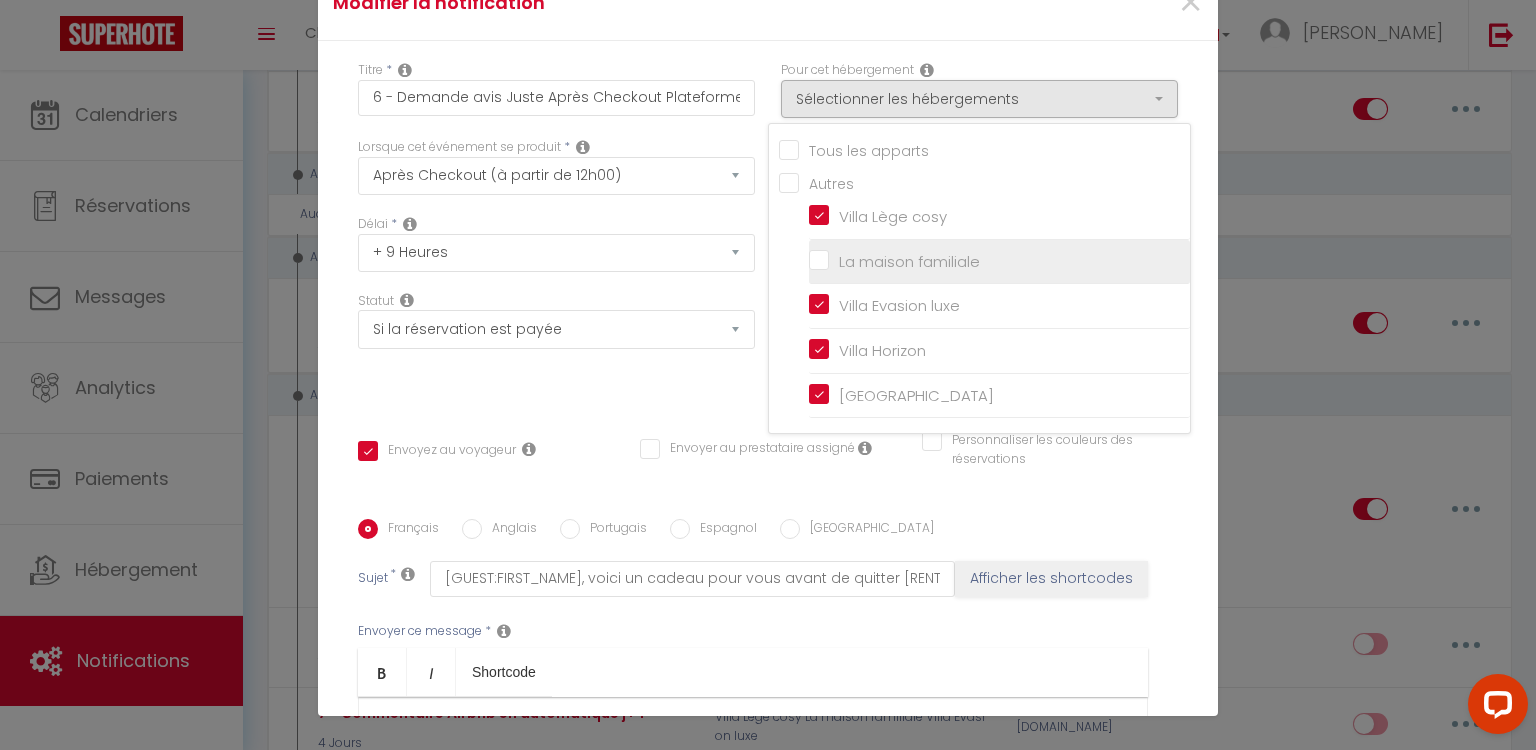 checkbox on "false" 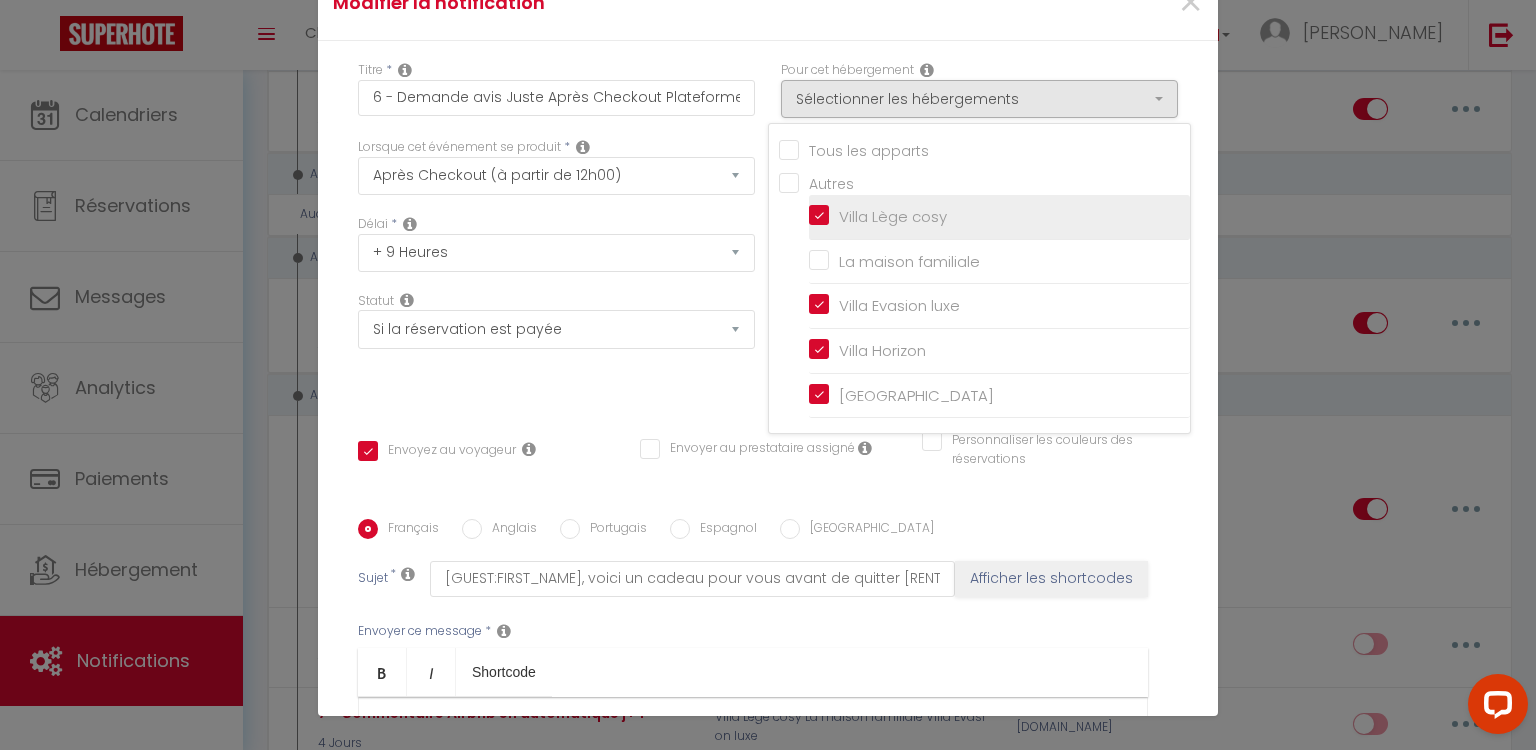 click on "Villa Lège cosy" at bounding box center [999, 217] 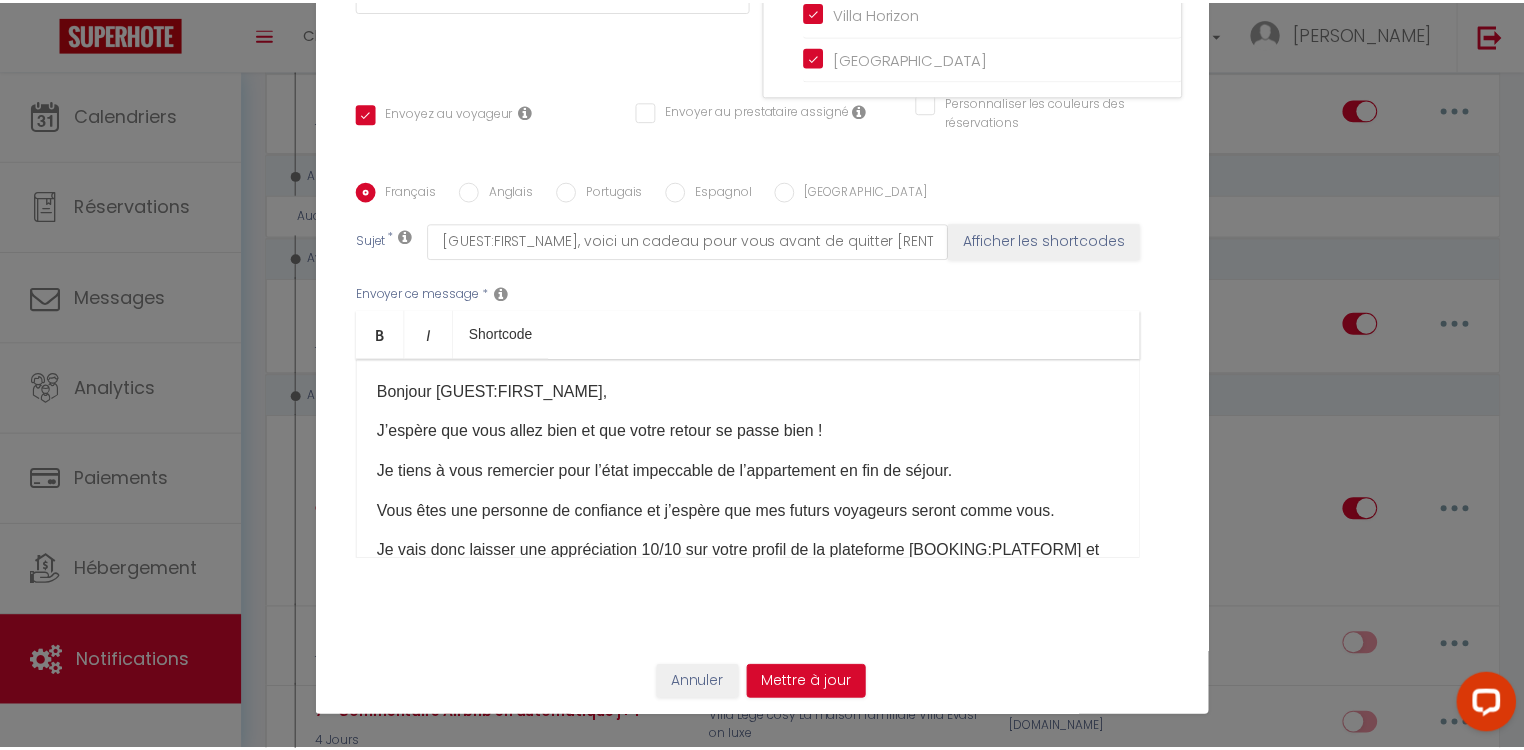 scroll, scrollTop: 342, scrollLeft: 0, axis: vertical 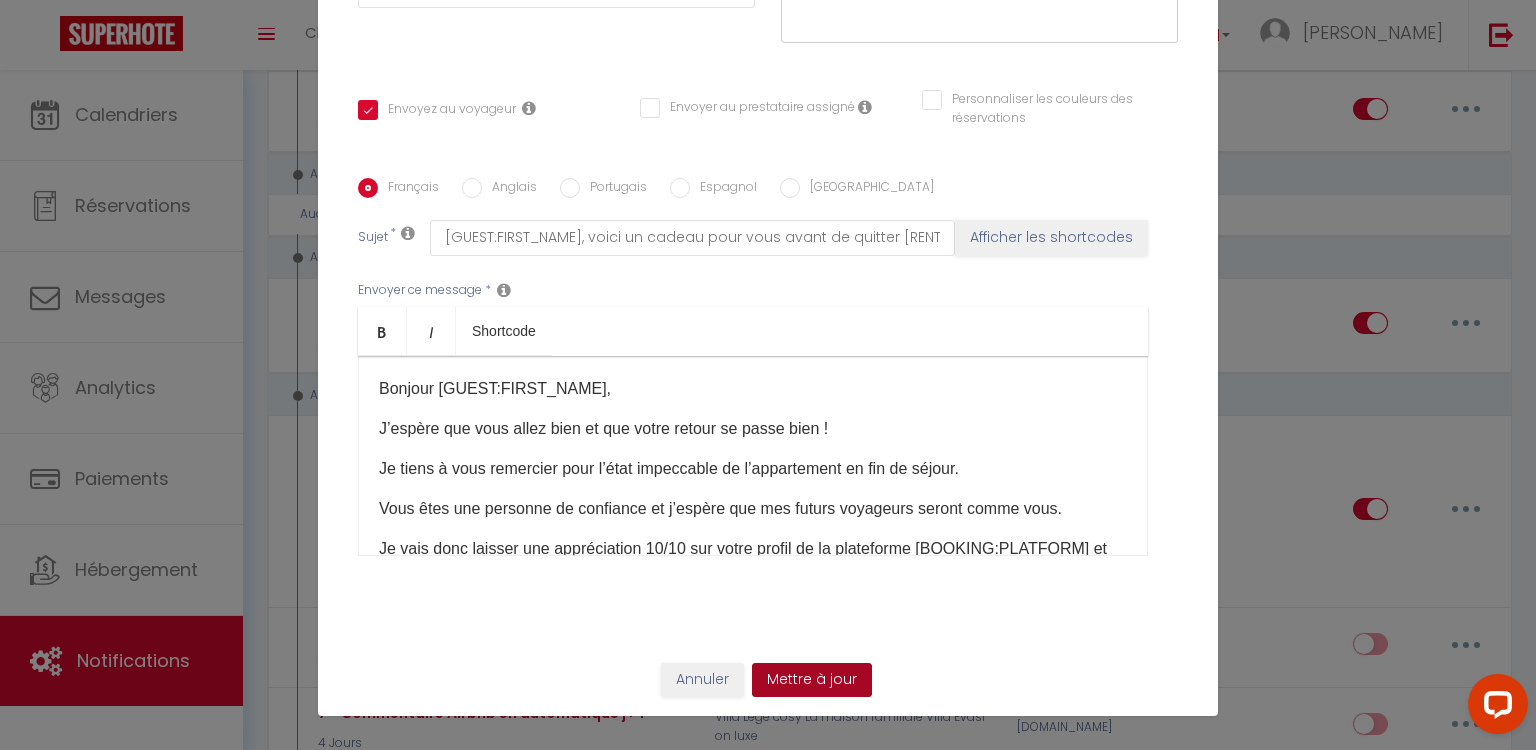 click on "Mettre à jour" at bounding box center (812, 680) 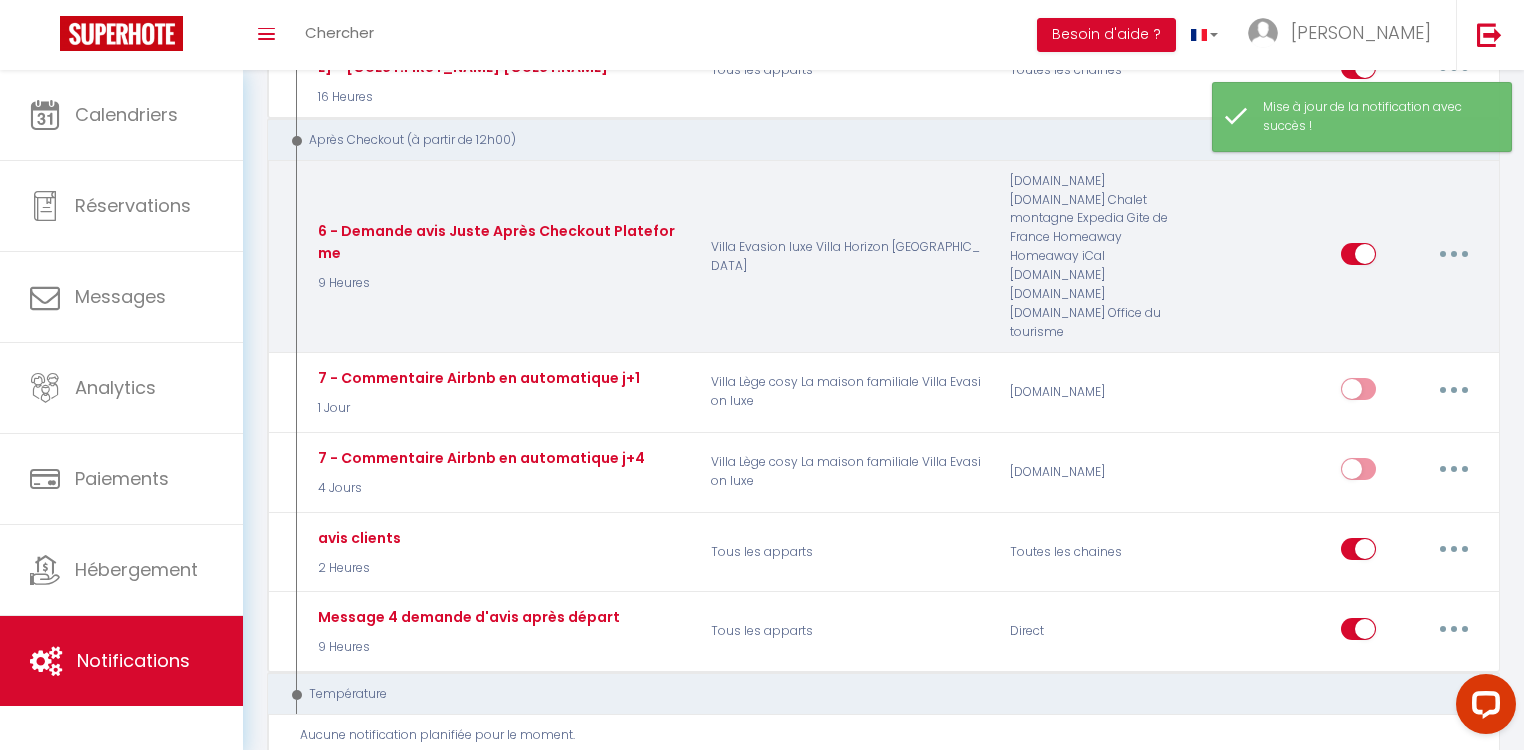scroll, scrollTop: 800, scrollLeft: 0, axis: vertical 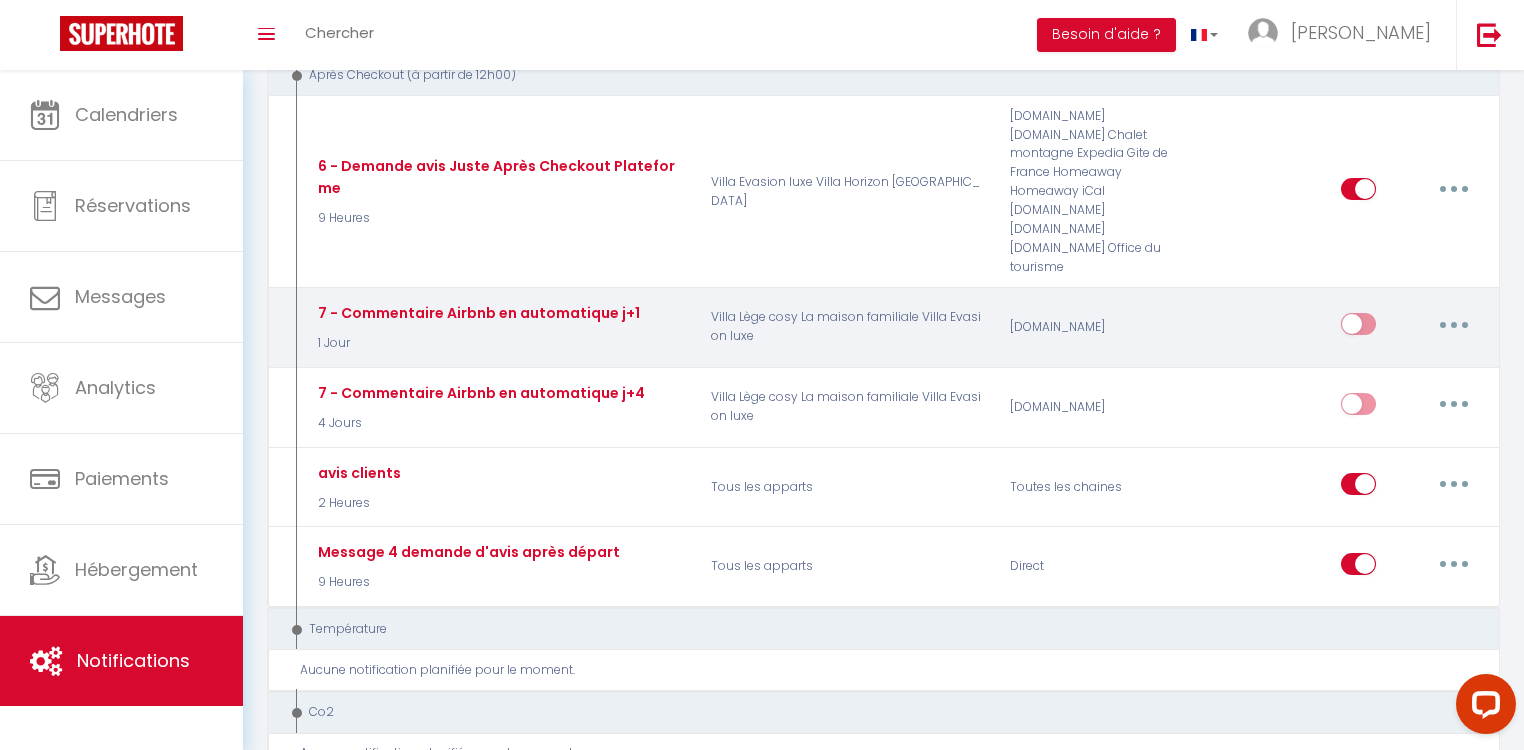 click at bounding box center [1454, 324] 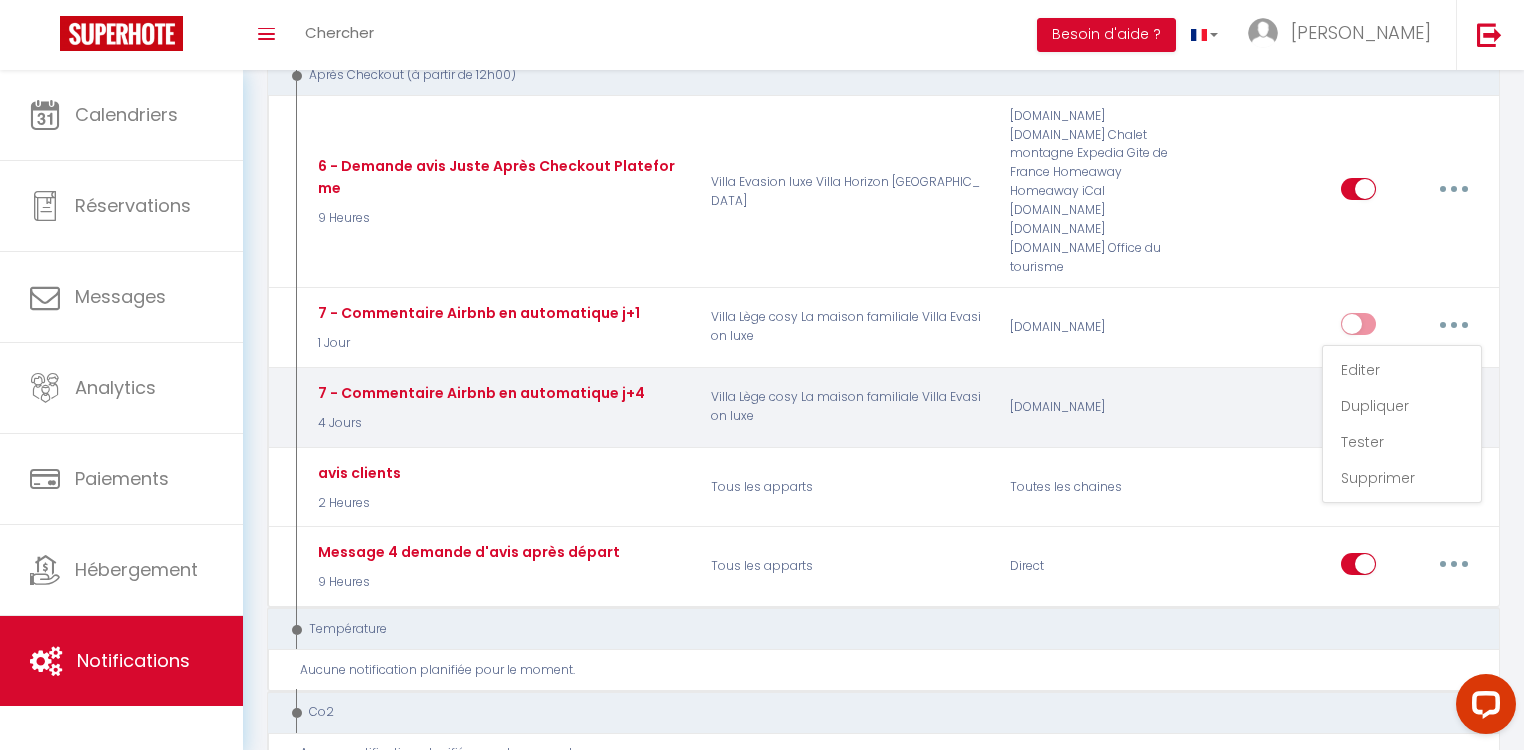 click on "Villa Lège cosy
La maison familiale
Villa Evasion luxe" at bounding box center [847, 407] 